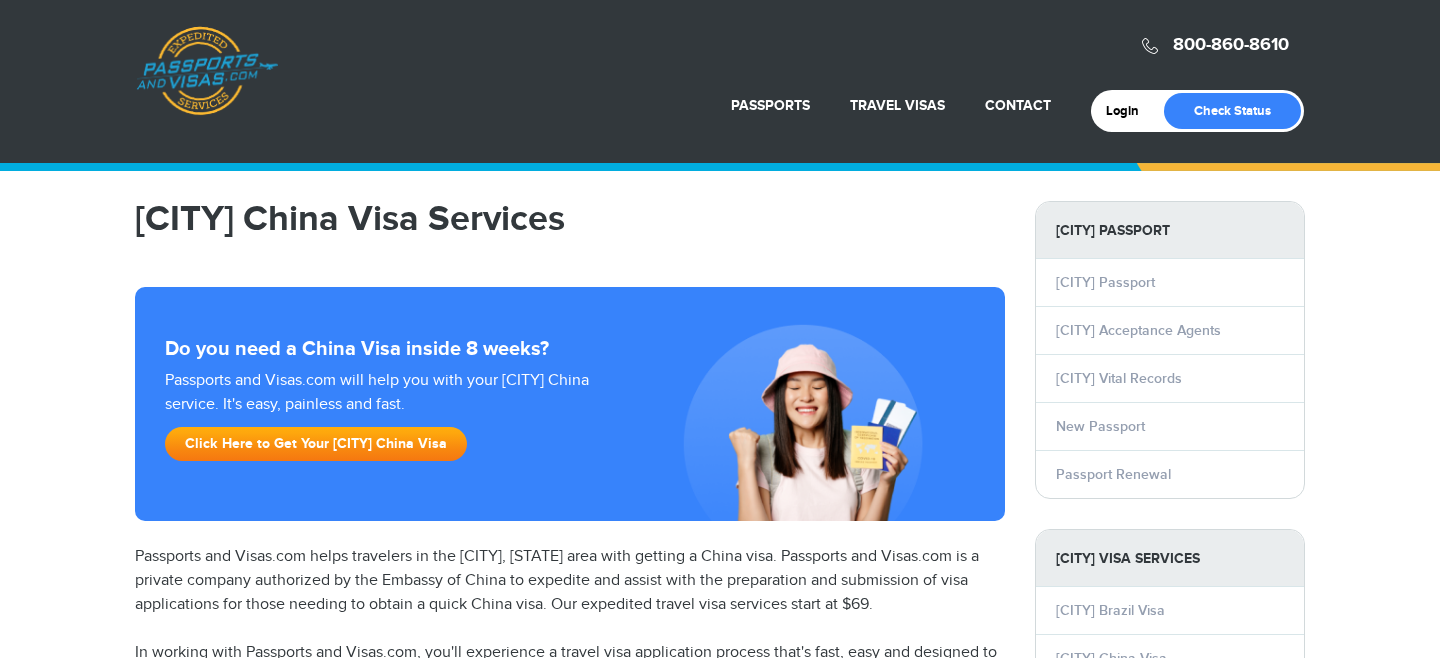 scroll, scrollTop: 0, scrollLeft: 0, axis: both 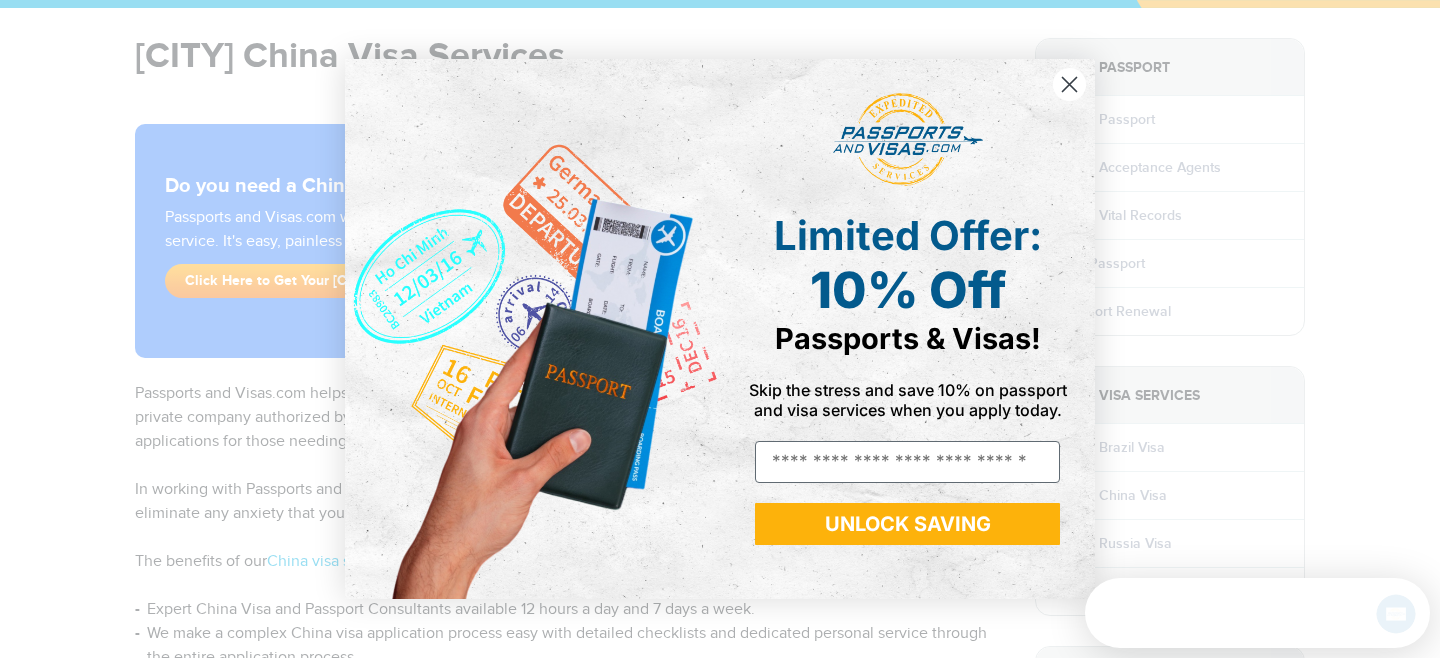 click at bounding box center (1070, 85) 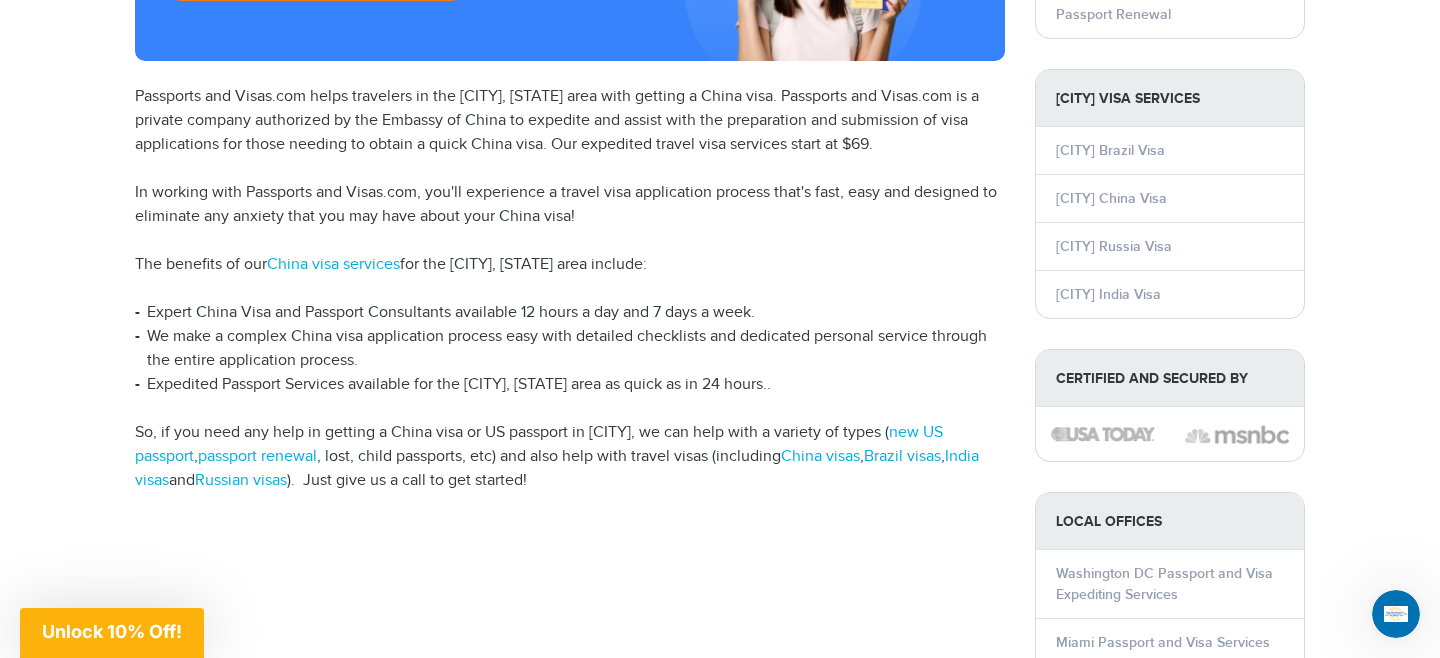 scroll, scrollTop: 464, scrollLeft: 0, axis: vertical 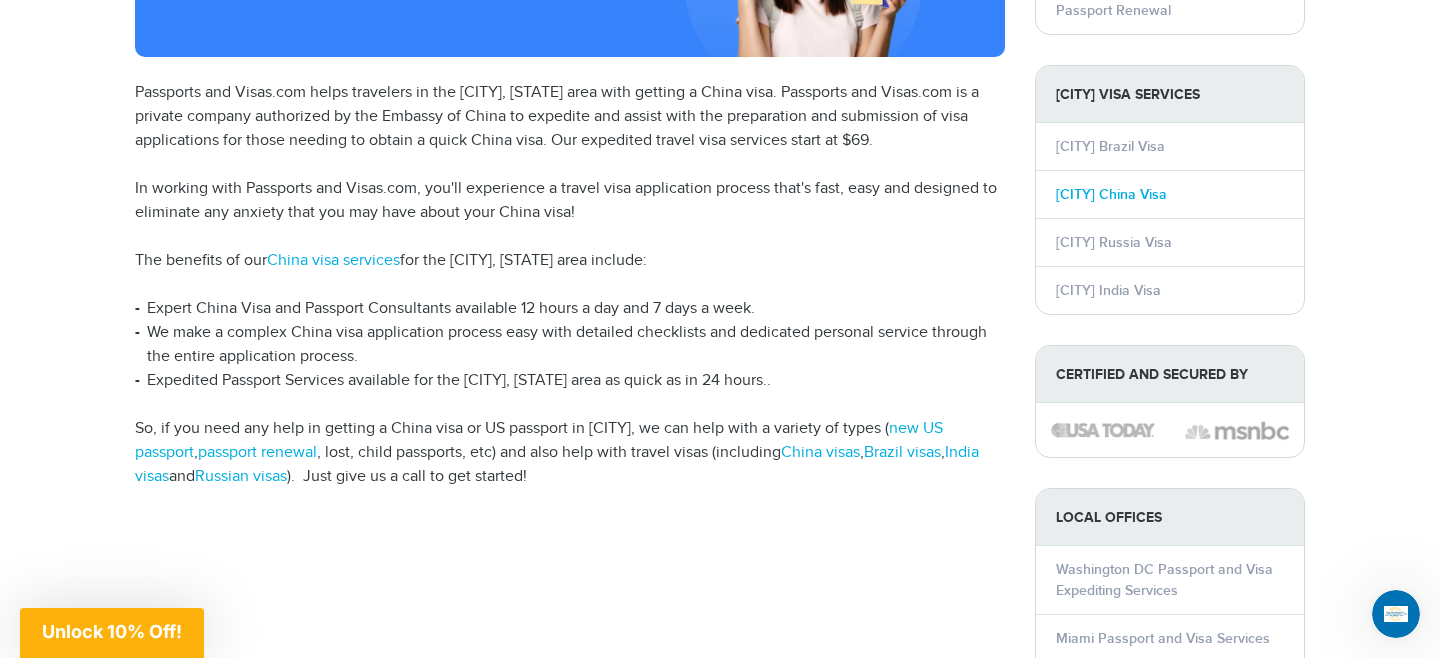 click on "Chapel Hill China Visa" at bounding box center (1111, 194) 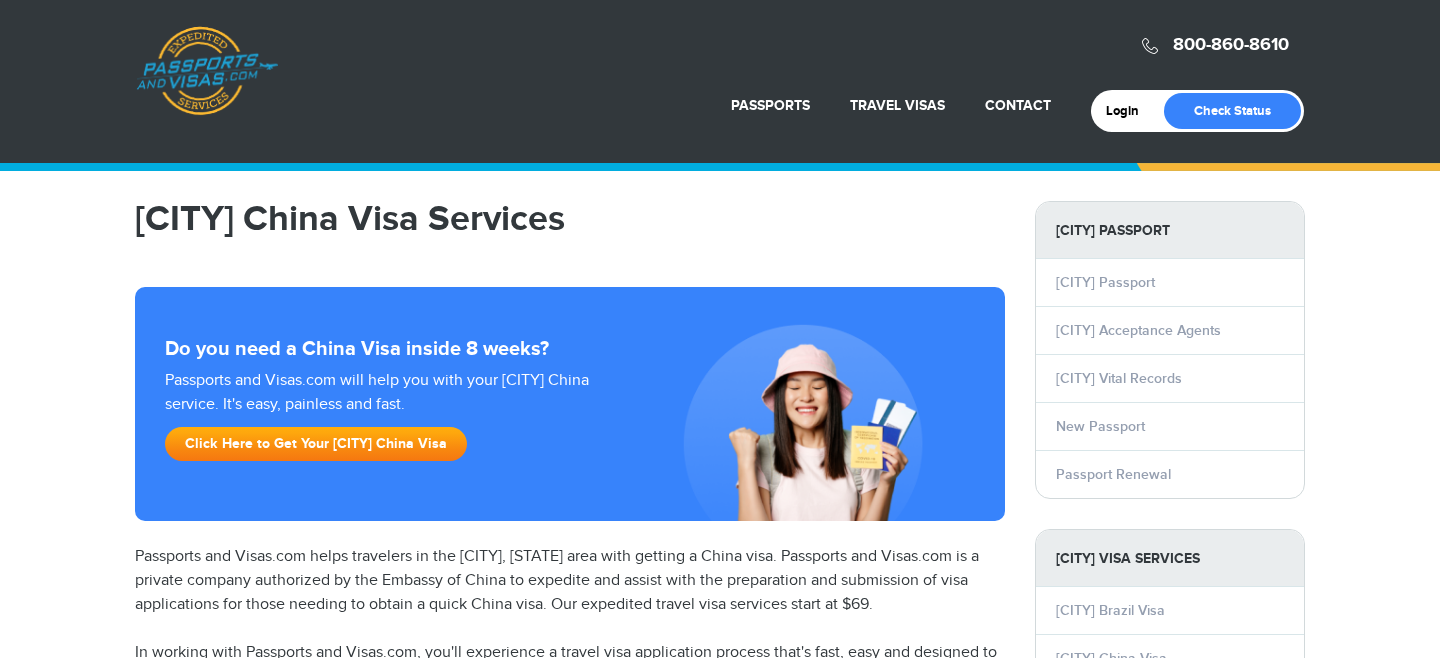 scroll, scrollTop: 0, scrollLeft: 0, axis: both 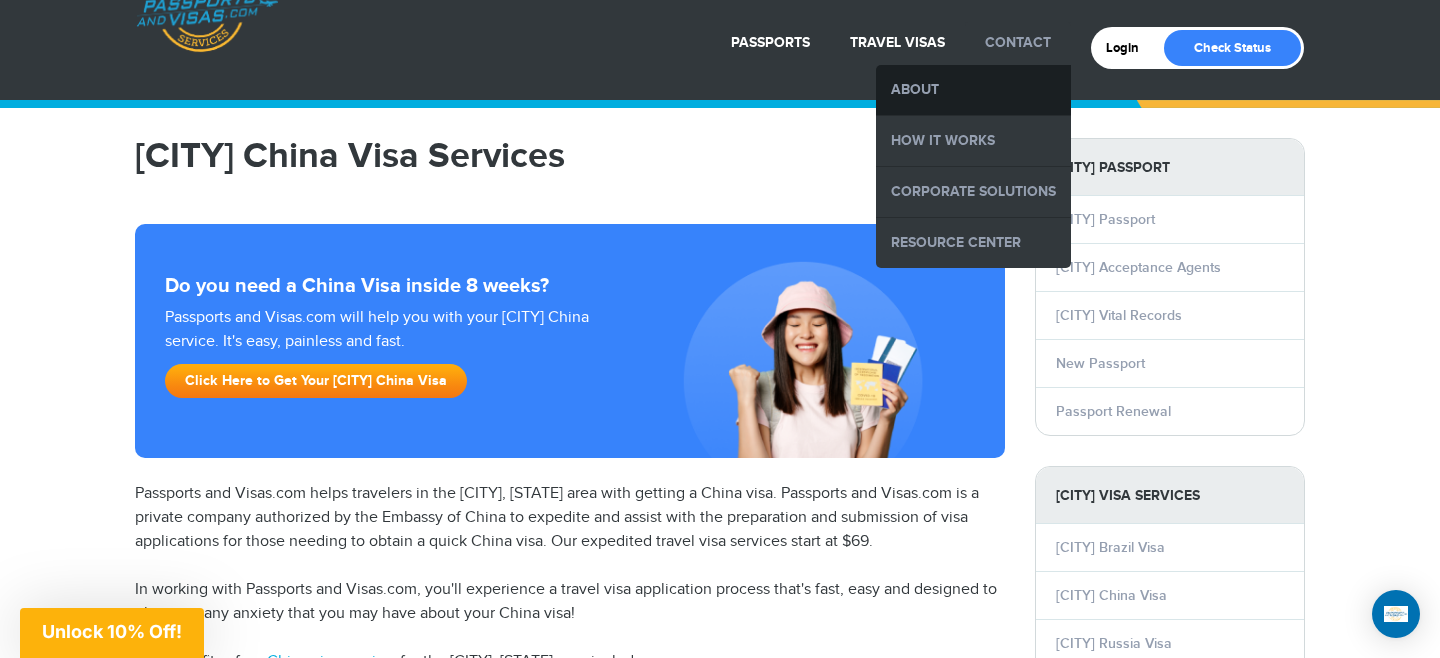 click on "About" at bounding box center (973, 90) 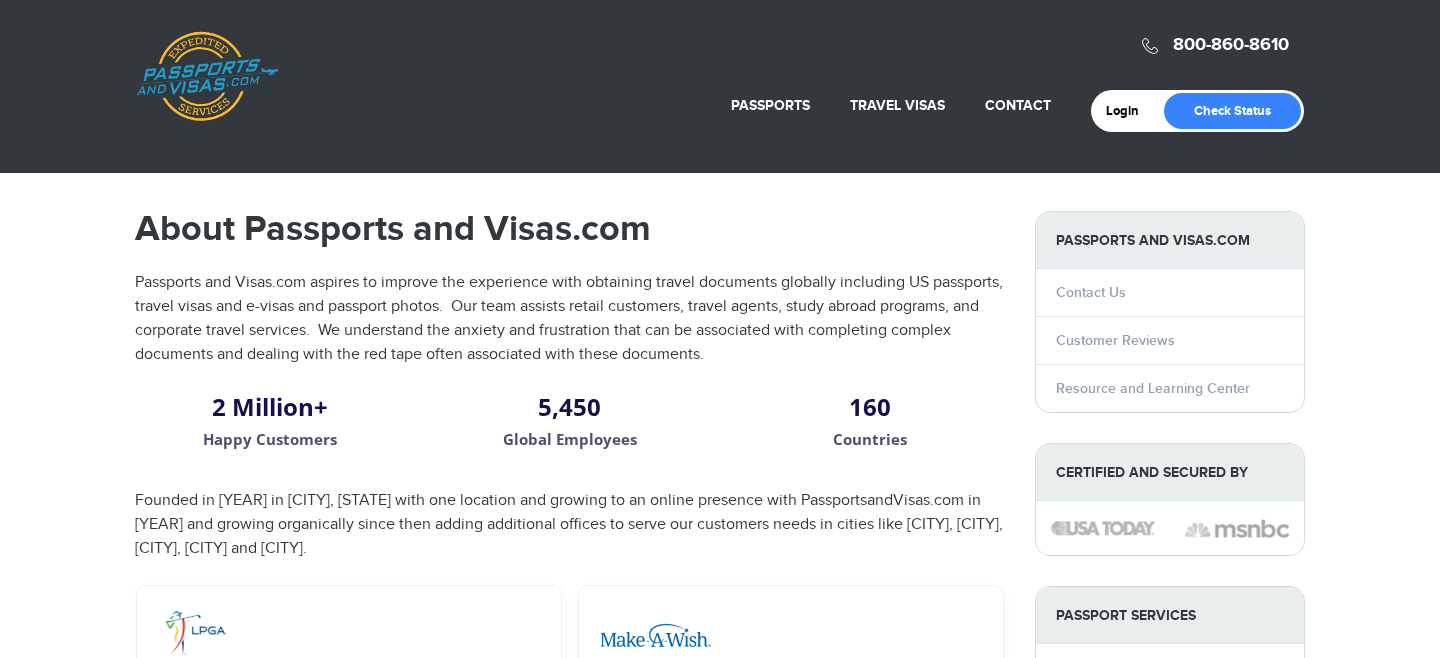 scroll, scrollTop: 0, scrollLeft: 0, axis: both 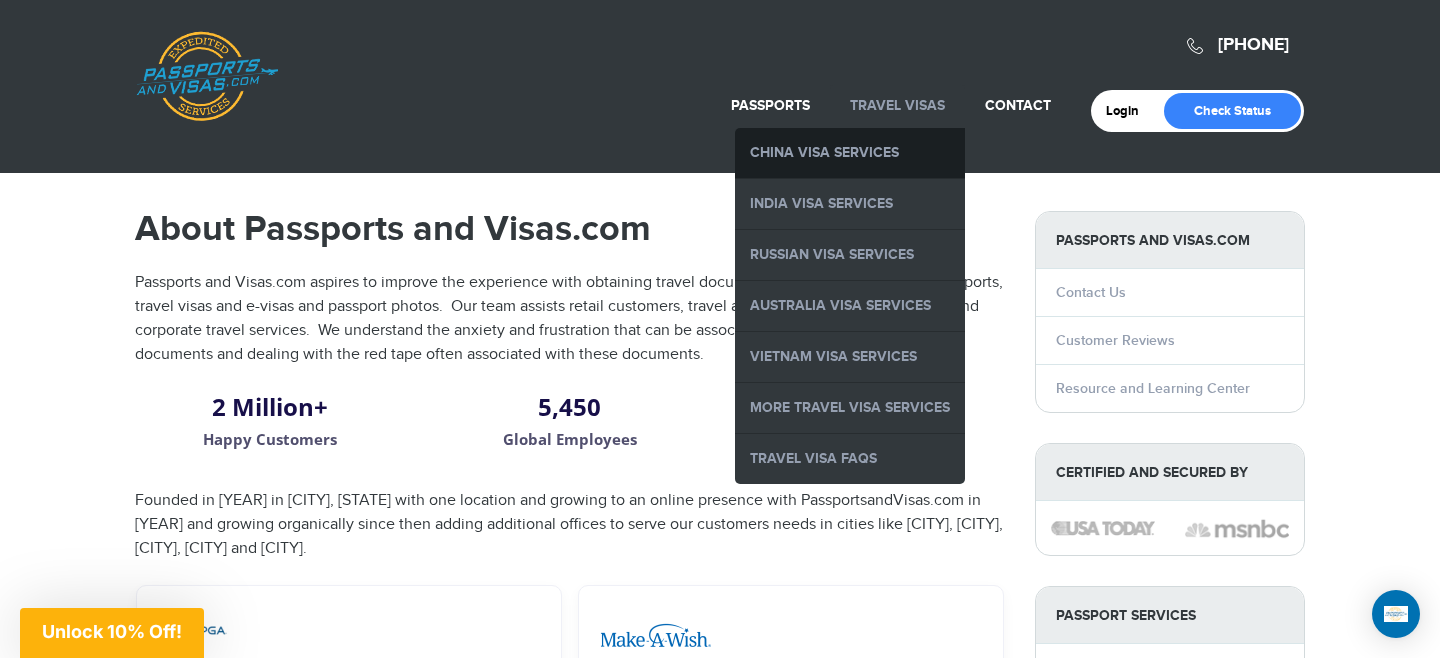 click on "China Visa Services" at bounding box center [850, 153] 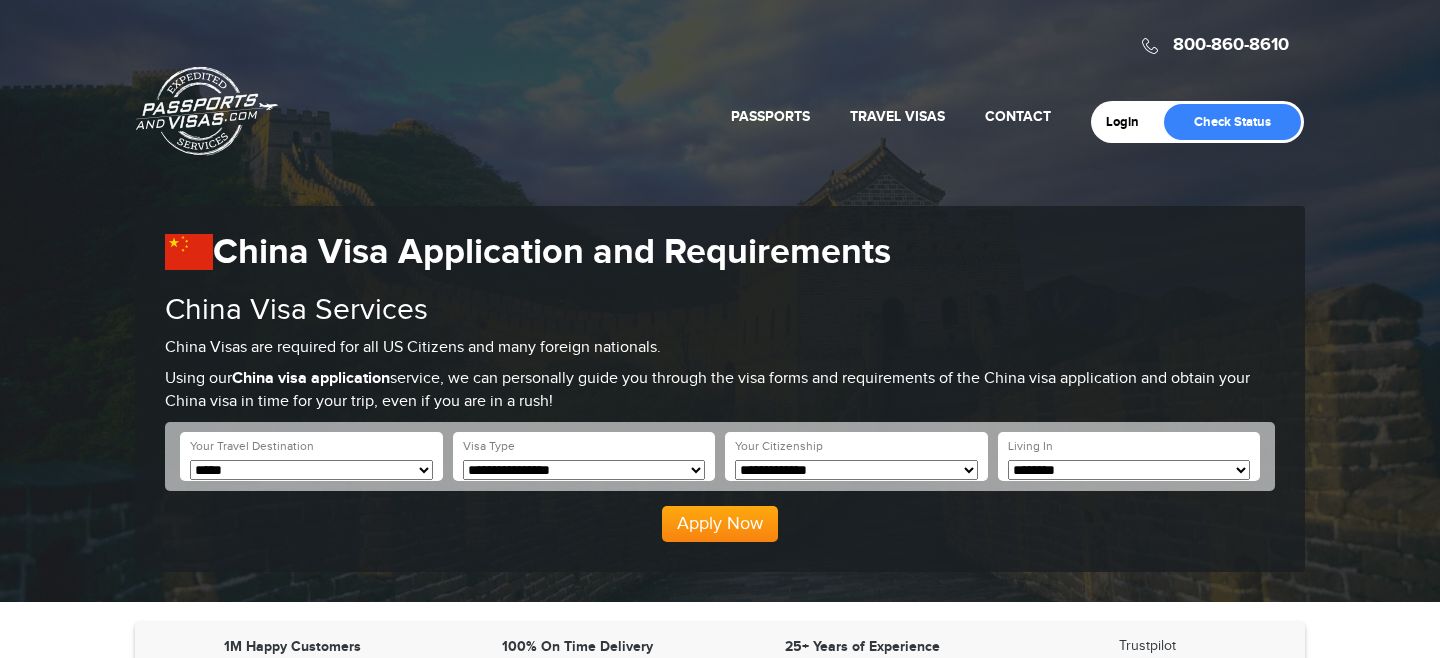 scroll, scrollTop: 0, scrollLeft: 0, axis: both 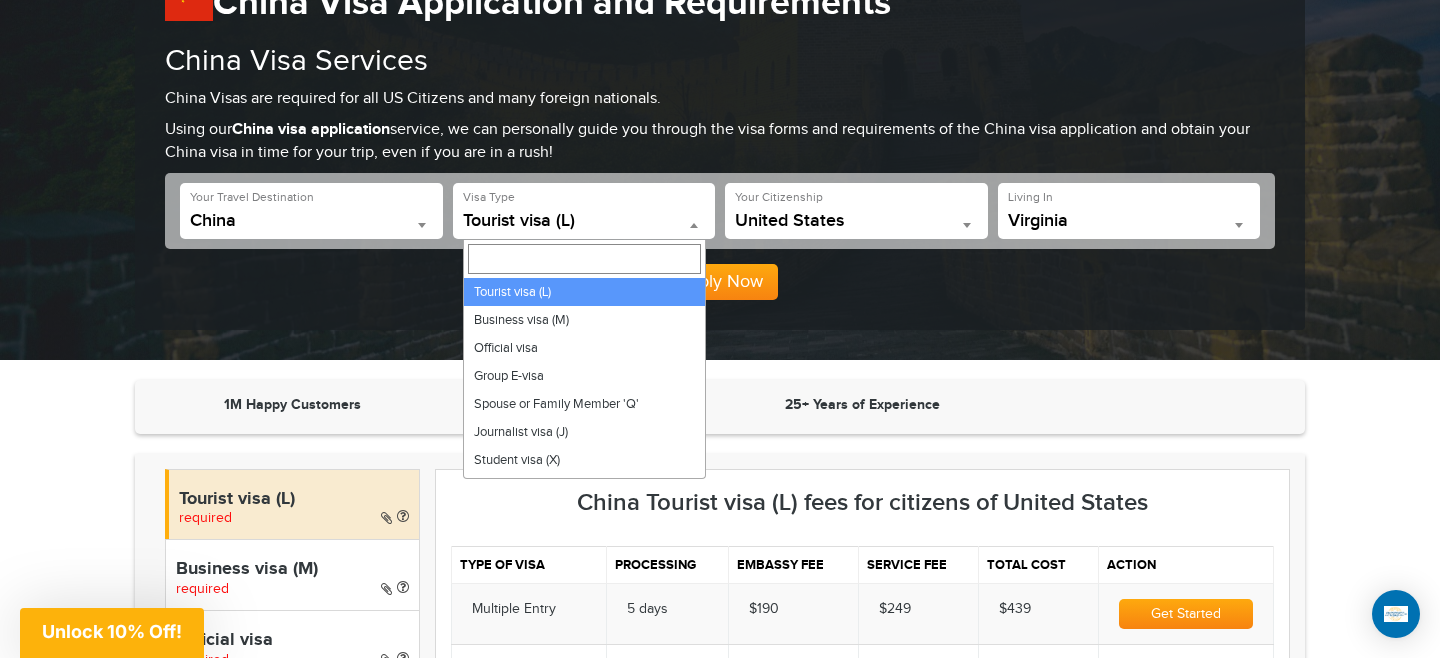 click at bounding box center [694, 225] 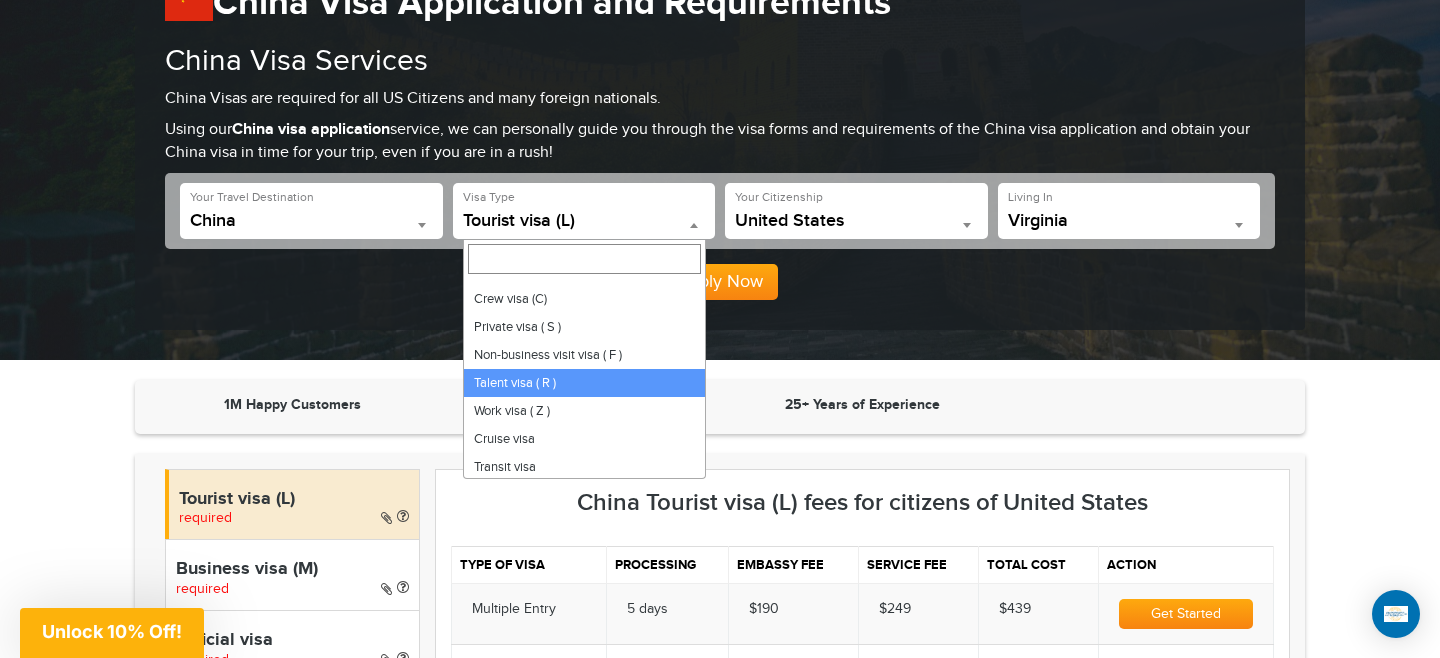 scroll, scrollTop: 192, scrollLeft: 0, axis: vertical 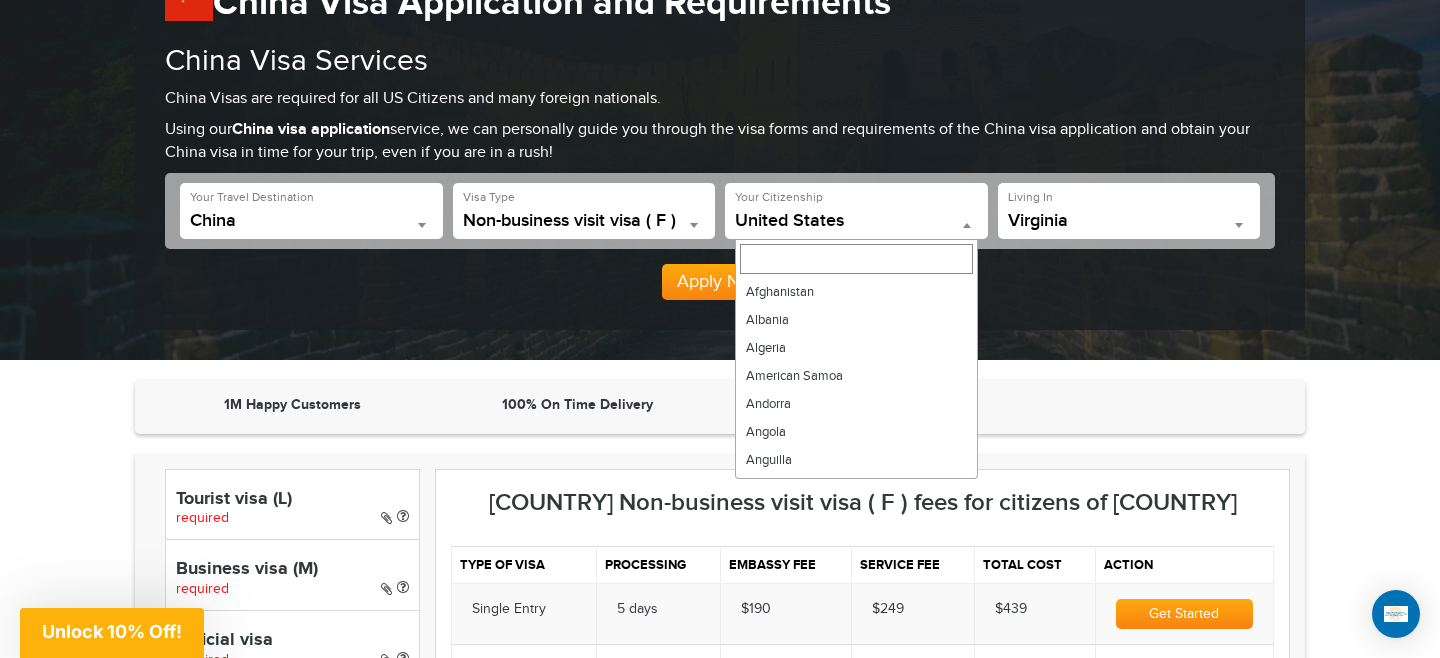 click at bounding box center (967, 225) 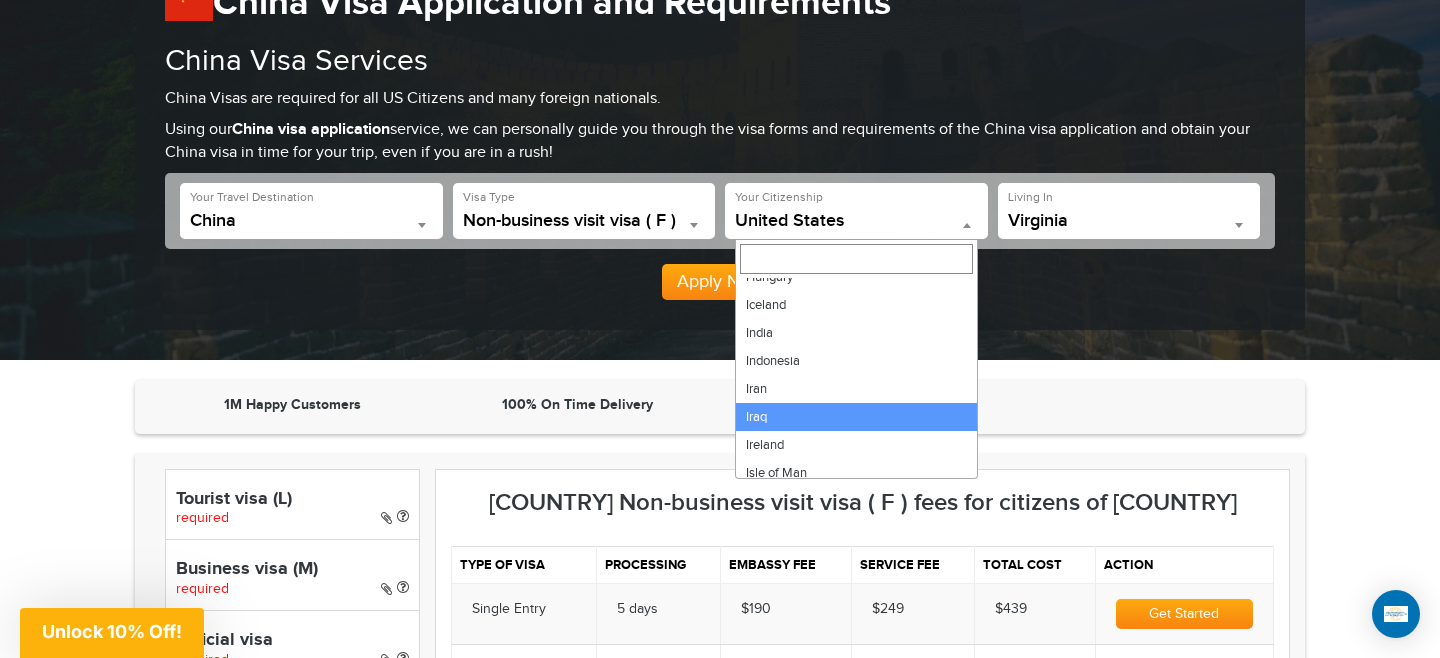 scroll, scrollTop: 2779, scrollLeft: 0, axis: vertical 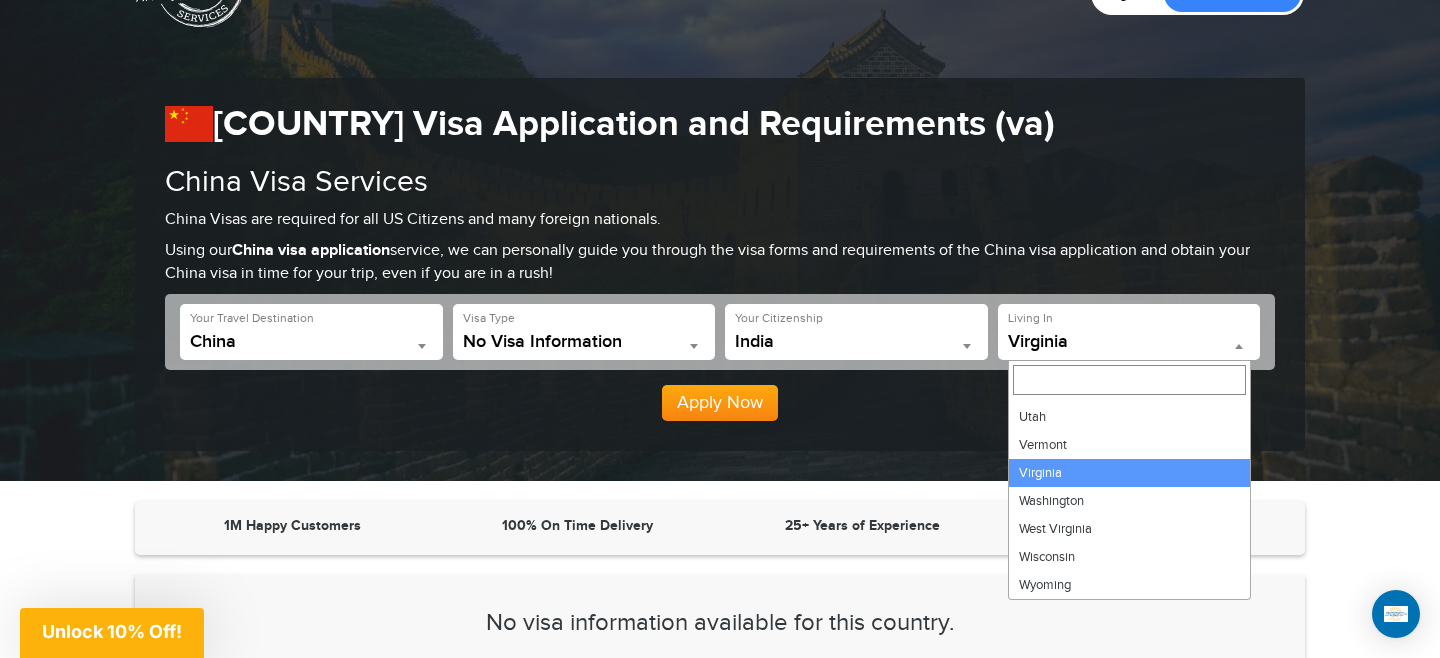 click at bounding box center [1239, 346] 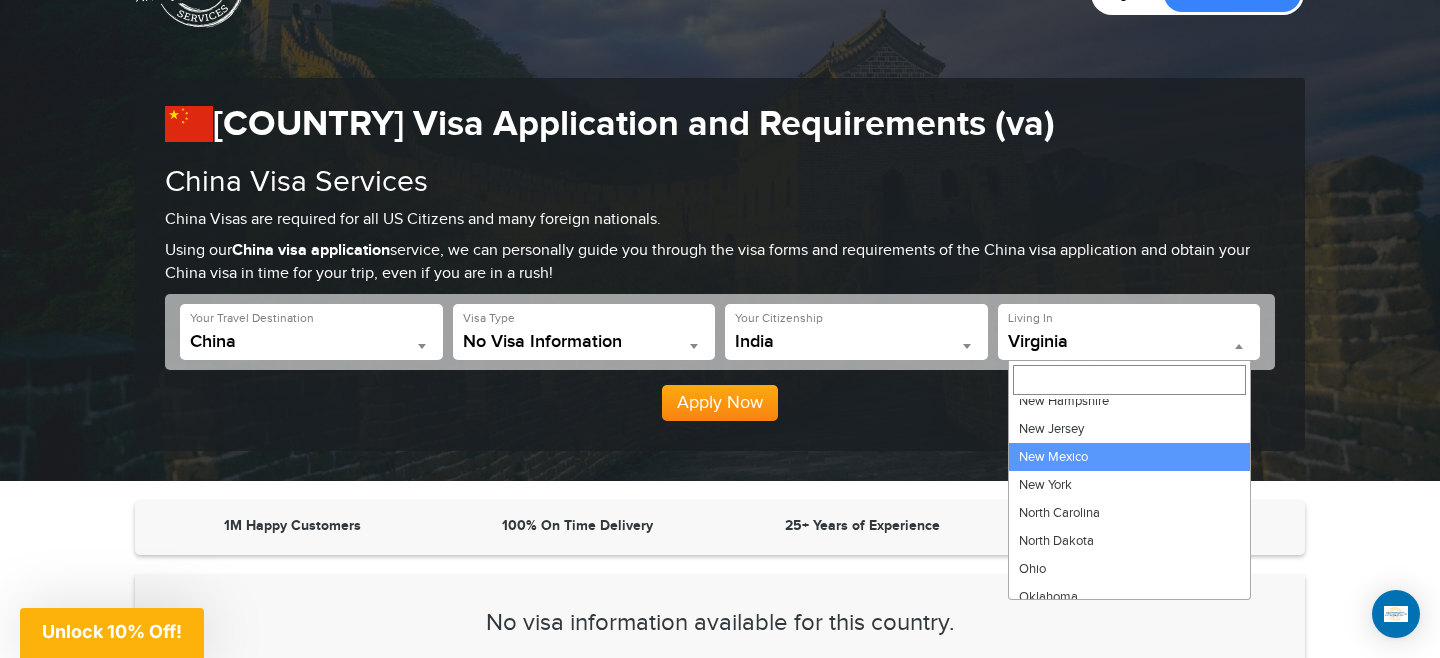 scroll, scrollTop: 835, scrollLeft: 0, axis: vertical 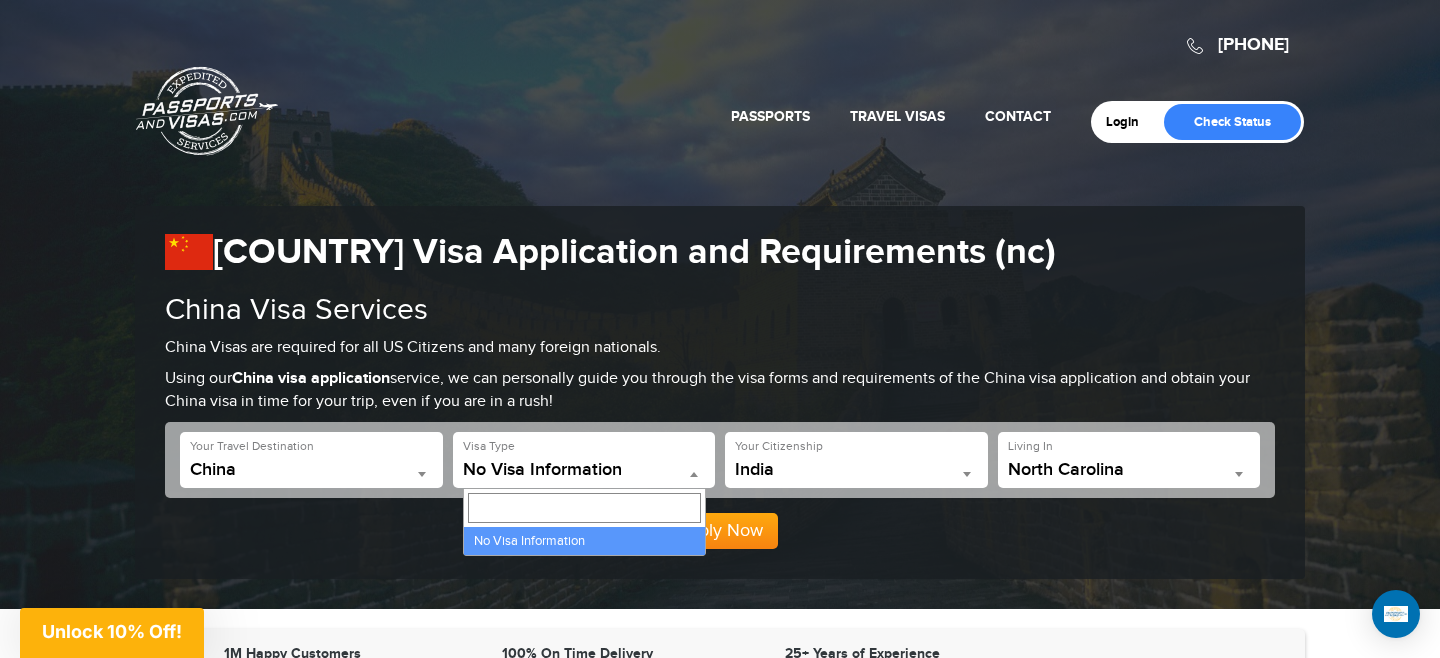 click at bounding box center [694, 474] 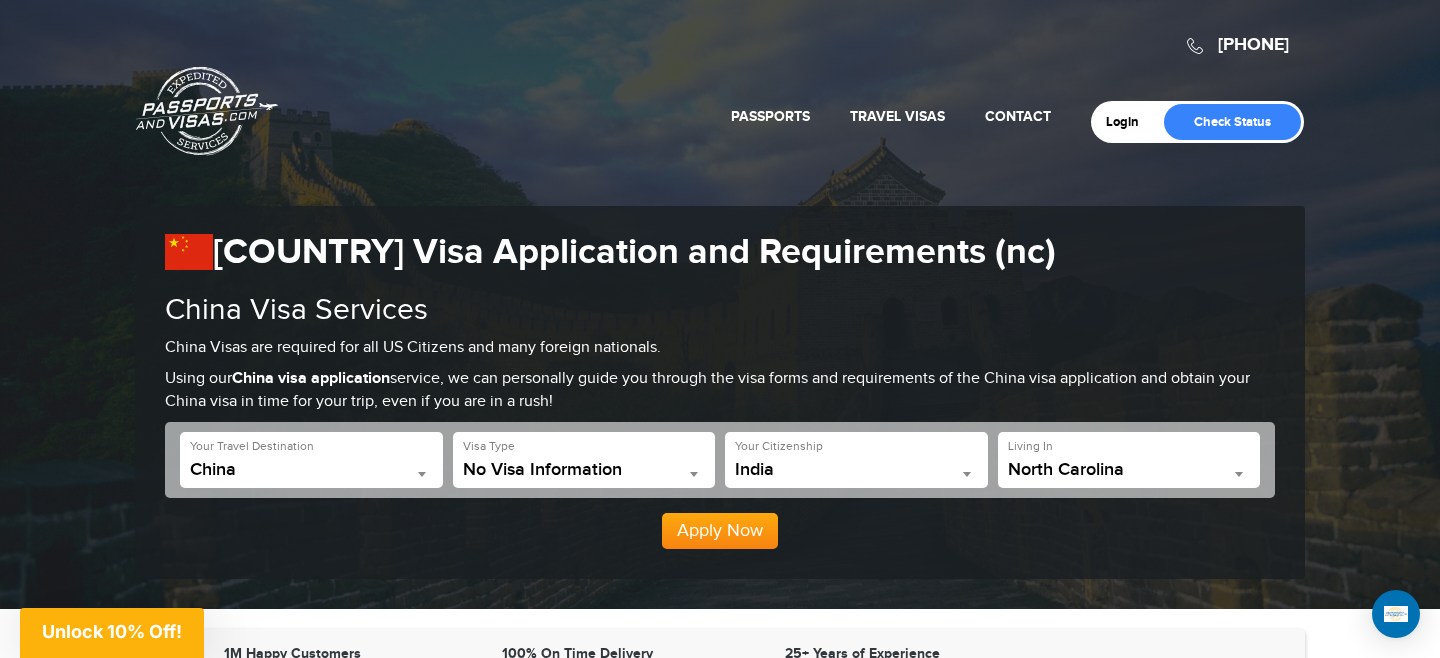 click on "Apply Now" at bounding box center [720, 523] 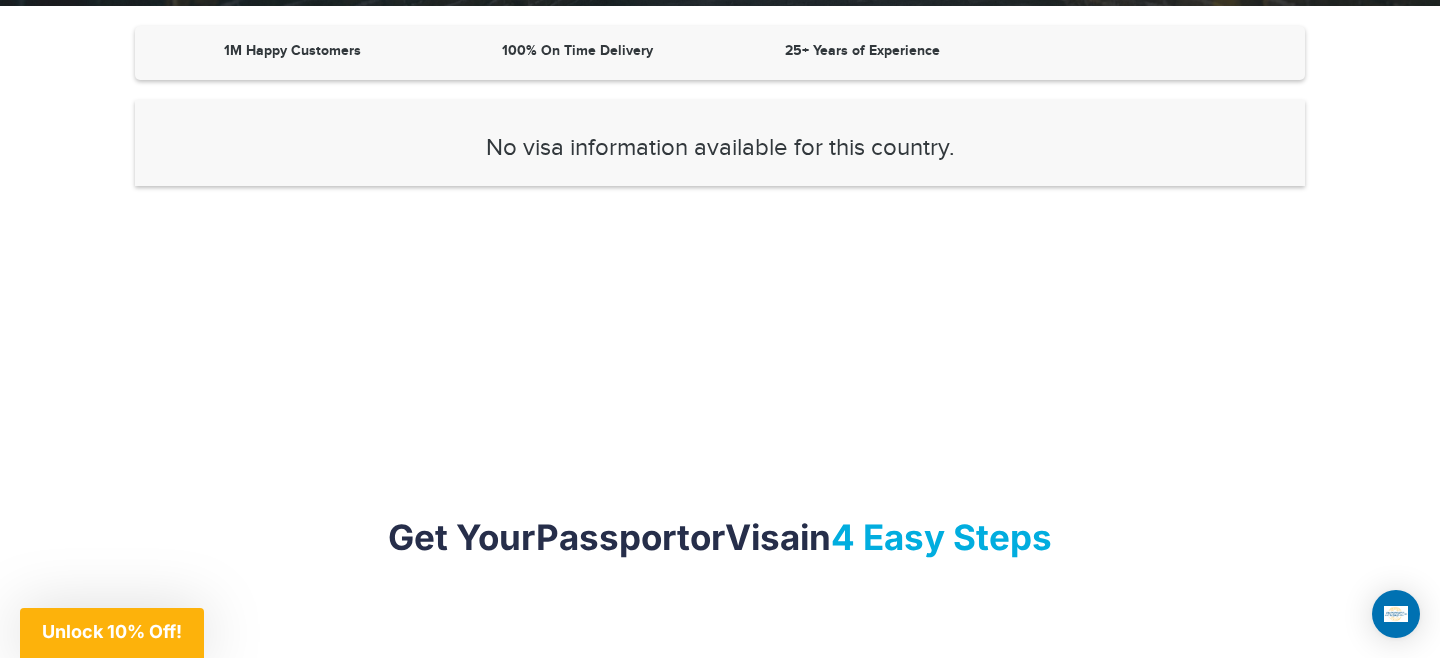 scroll, scrollTop: 0, scrollLeft: 0, axis: both 